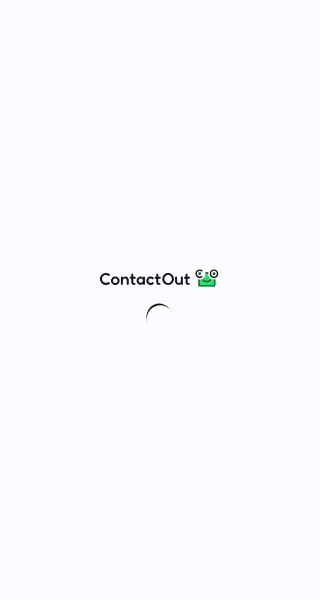 scroll, scrollTop: 0, scrollLeft: 0, axis: both 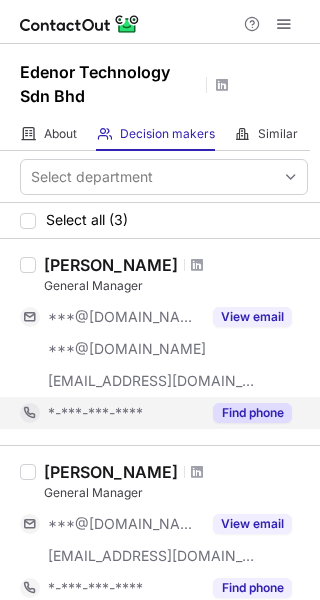 click on "Find phone" at bounding box center [252, 413] 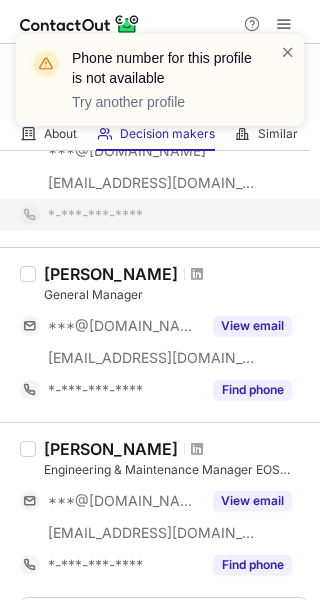scroll, scrollTop: 200, scrollLeft: 0, axis: vertical 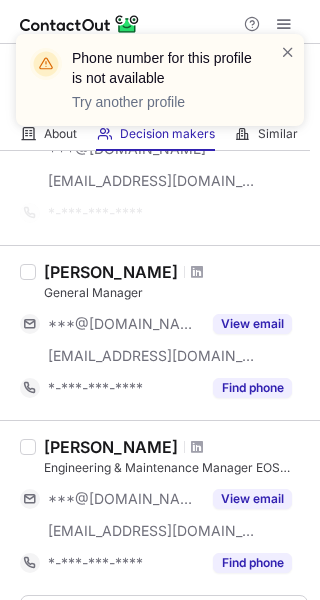 click on "Find phone" at bounding box center [246, 388] 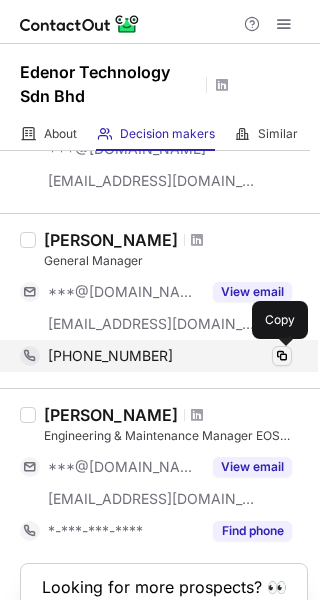 click at bounding box center (282, 356) 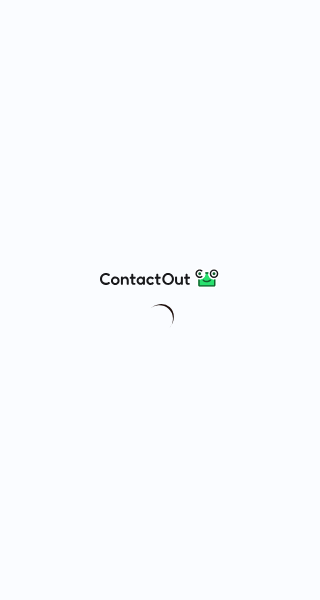 scroll, scrollTop: 0, scrollLeft: 0, axis: both 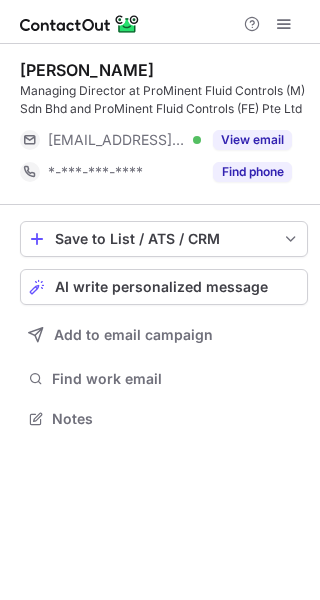 click on "Find phone" at bounding box center (252, 172) 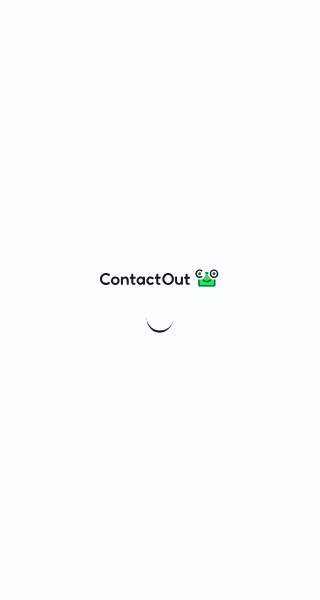 scroll, scrollTop: 0, scrollLeft: 0, axis: both 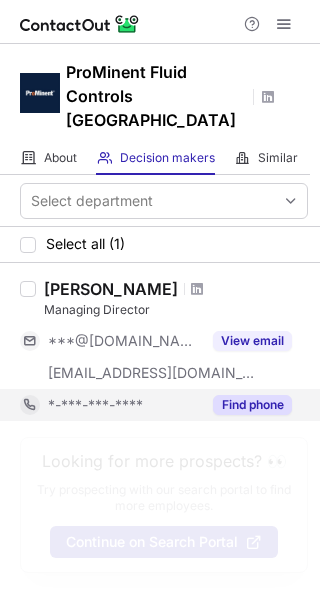 click on "Find phone" at bounding box center (252, 405) 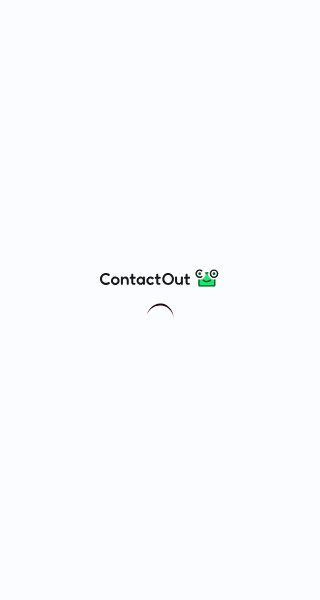 scroll, scrollTop: 0, scrollLeft: 0, axis: both 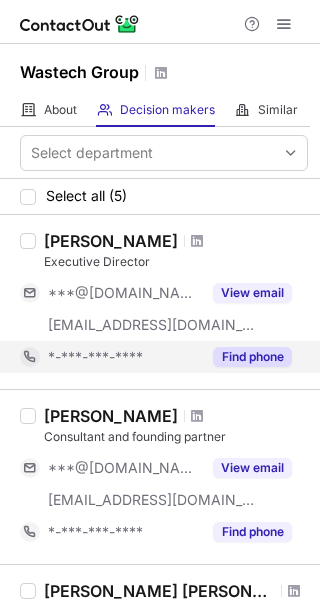 click on "Find phone" at bounding box center (252, 357) 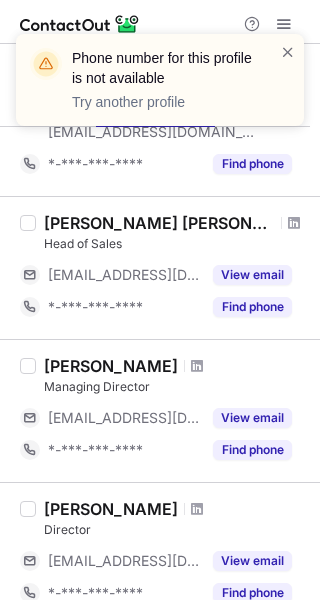 scroll, scrollTop: 368, scrollLeft: 0, axis: vertical 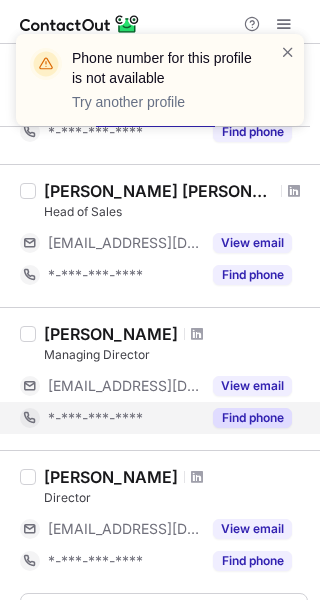 click on "Find phone" at bounding box center (252, 418) 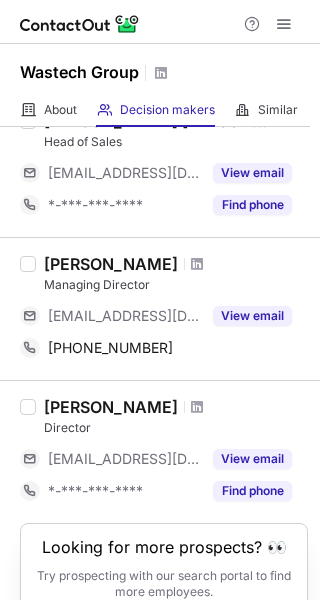 scroll, scrollTop: 468, scrollLeft: 0, axis: vertical 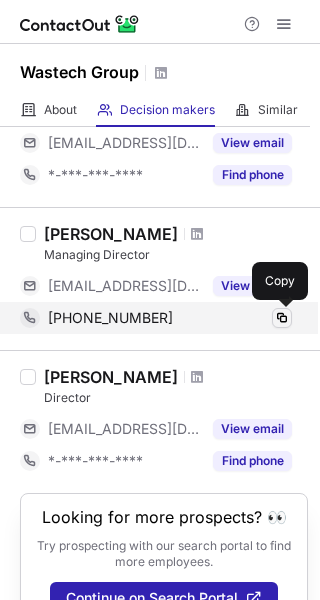 click at bounding box center (282, 318) 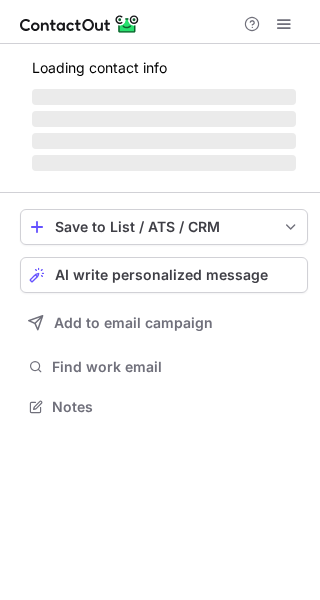 scroll, scrollTop: 0, scrollLeft: 0, axis: both 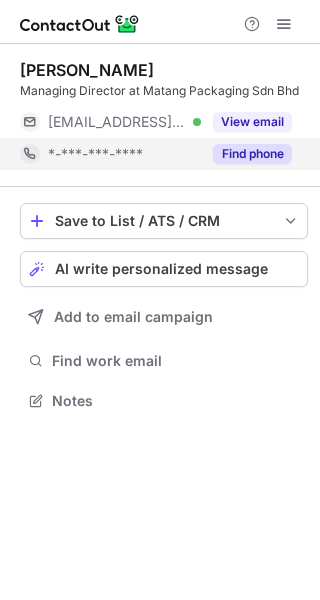 click on "Find phone" at bounding box center (246, 154) 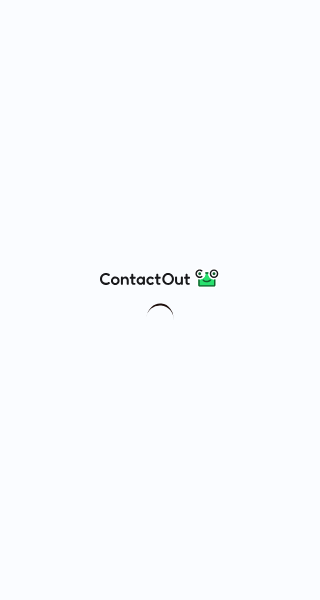 scroll, scrollTop: 0, scrollLeft: 0, axis: both 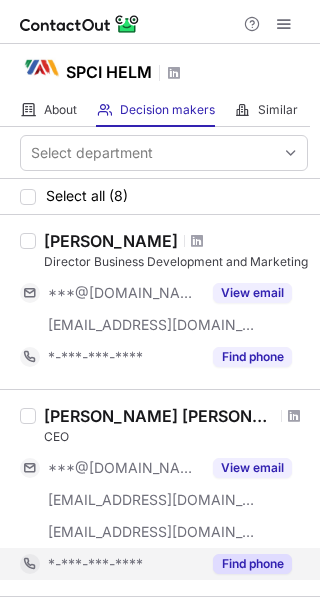click on "Find phone" at bounding box center (252, 564) 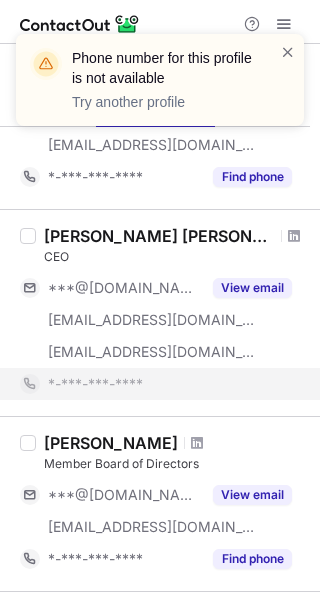 scroll, scrollTop: 300, scrollLeft: 0, axis: vertical 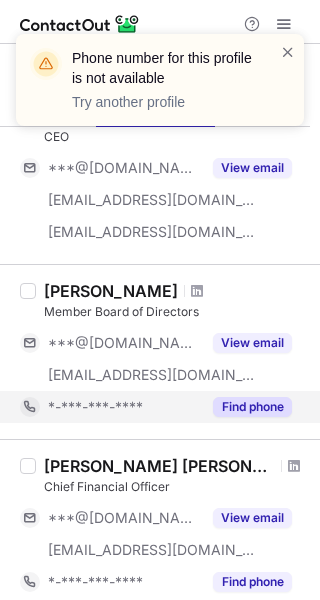 click on "Find phone" at bounding box center (252, 407) 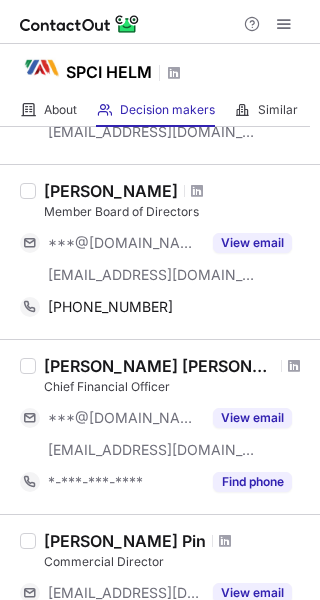 scroll, scrollTop: 500, scrollLeft: 0, axis: vertical 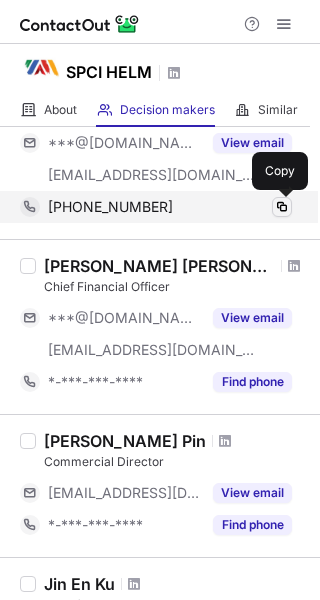 click at bounding box center [282, 207] 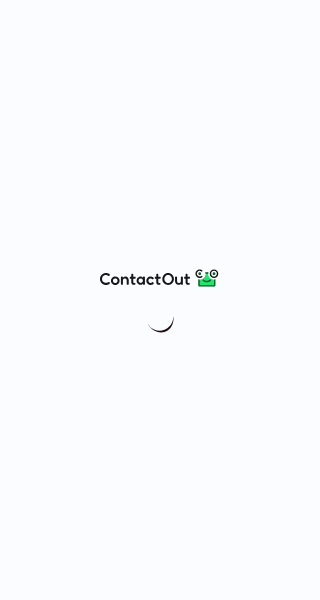 scroll, scrollTop: 0, scrollLeft: 0, axis: both 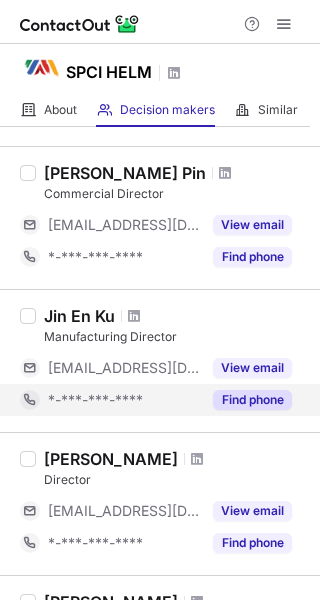 click on "Find phone" at bounding box center (252, 400) 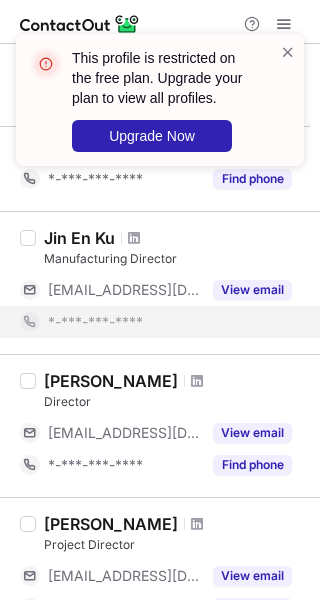 scroll, scrollTop: 1000, scrollLeft: 0, axis: vertical 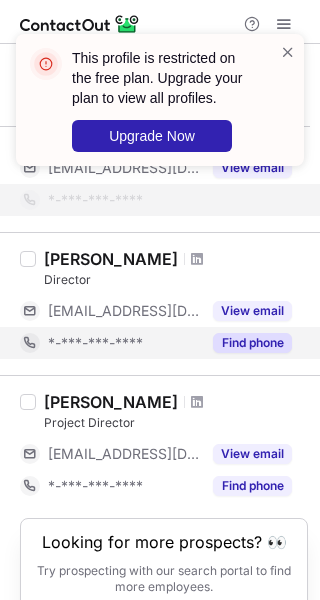 click on "Find phone" at bounding box center (252, 343) 